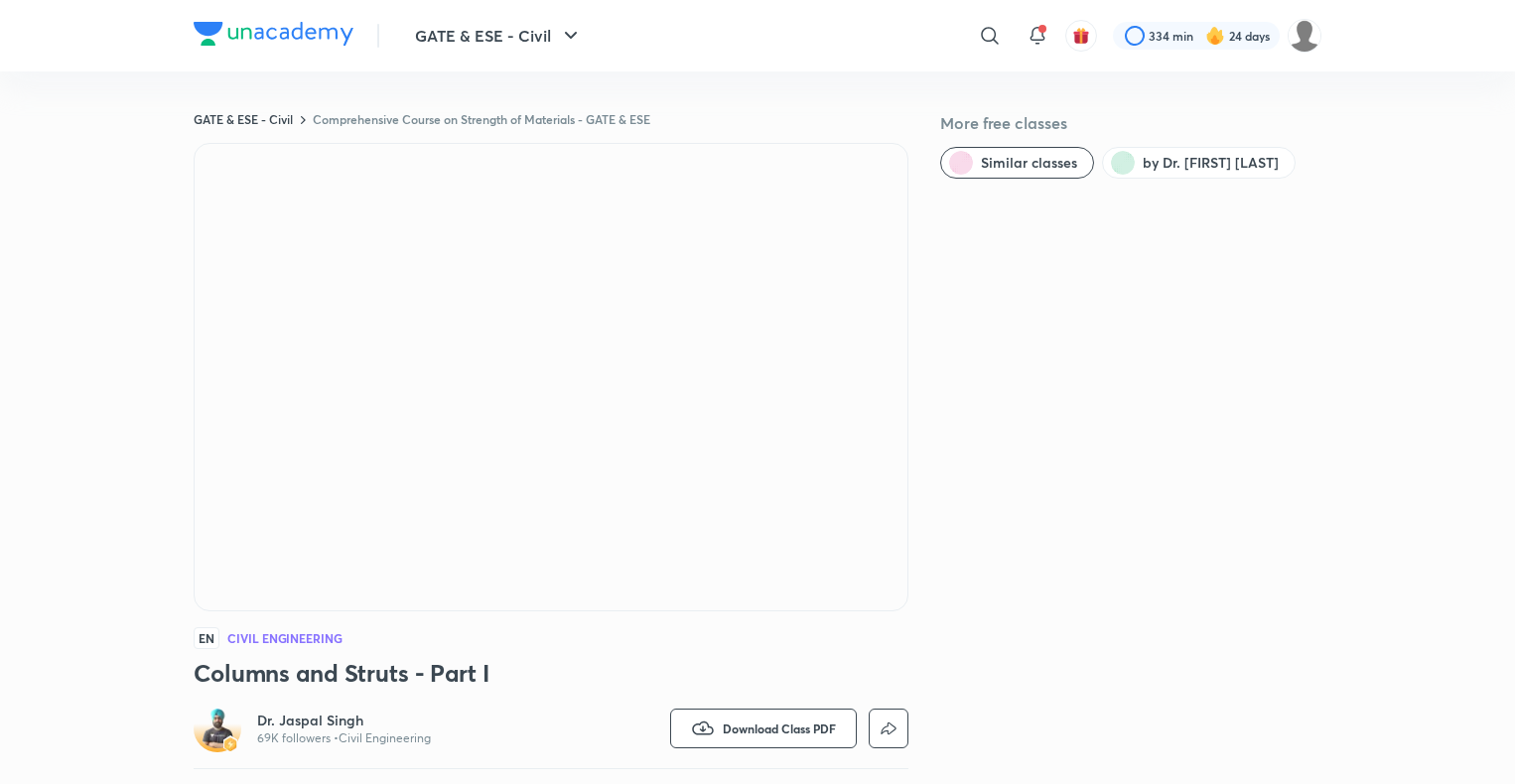 scroll, scrollTop: 0, scrollLeft: 0, axis: both 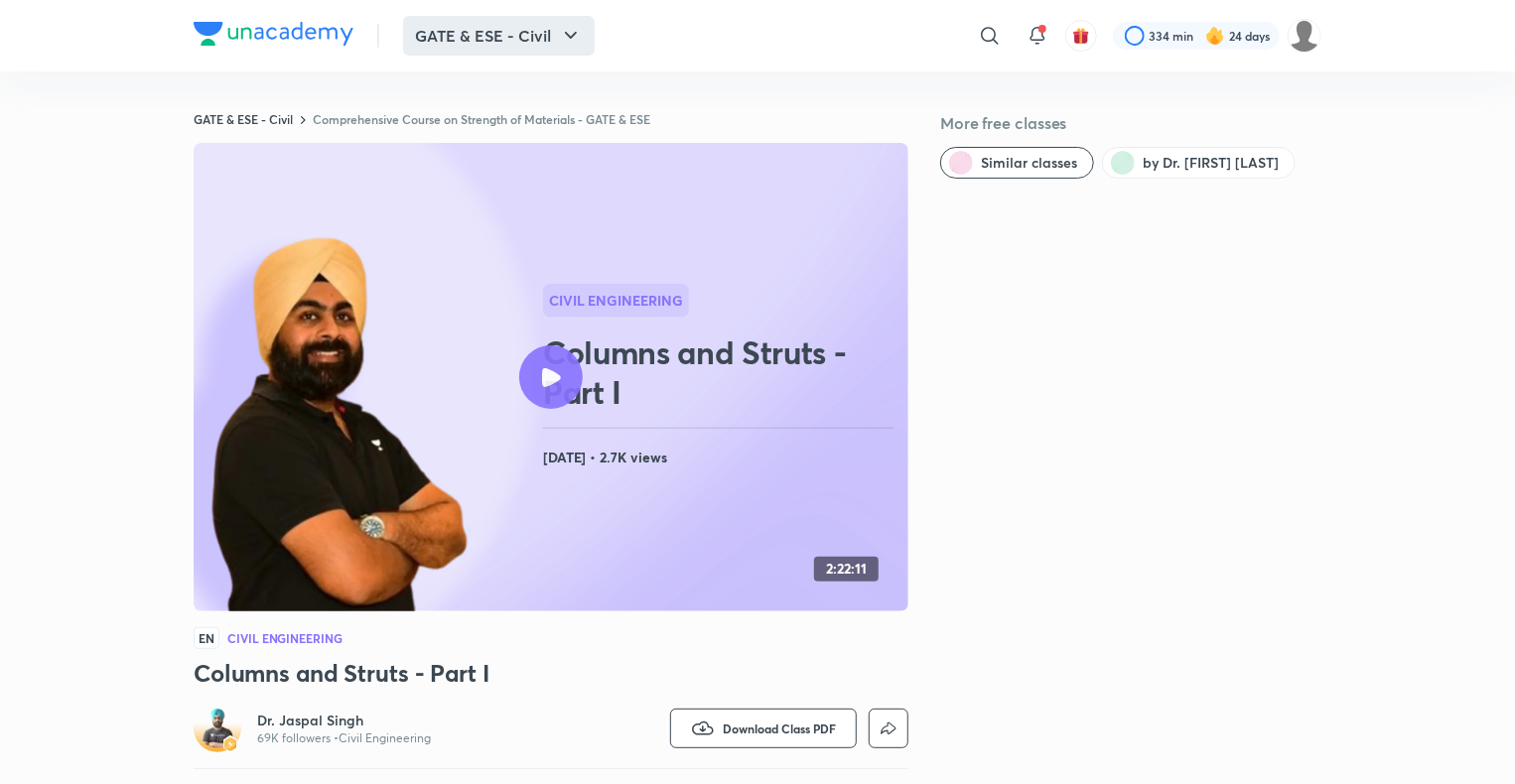 click on "GATE & ESE - Civil" at bounding box center (498, 36) 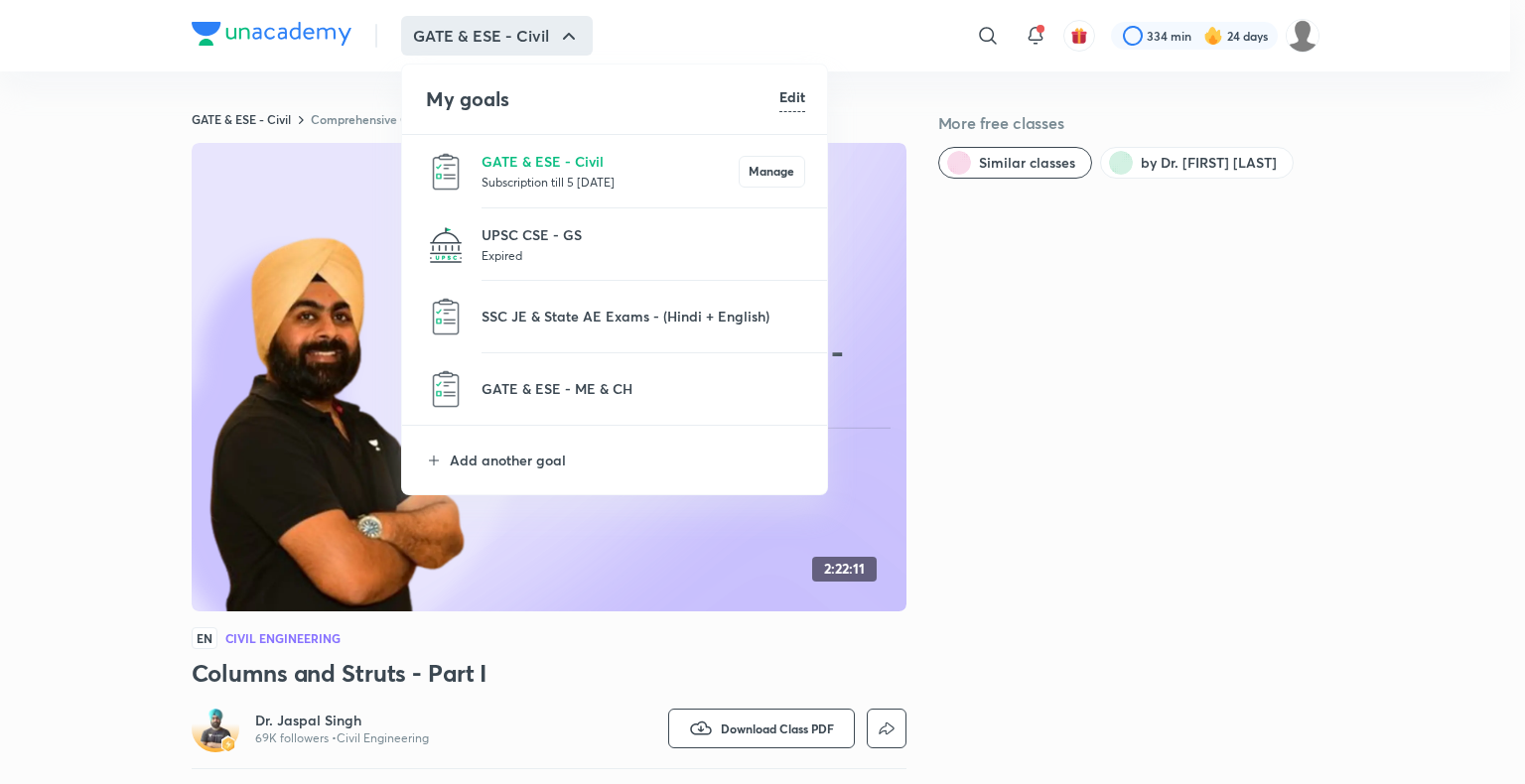 click on "Subscription till 5 [DATE]" at bounding box center [610, 182] 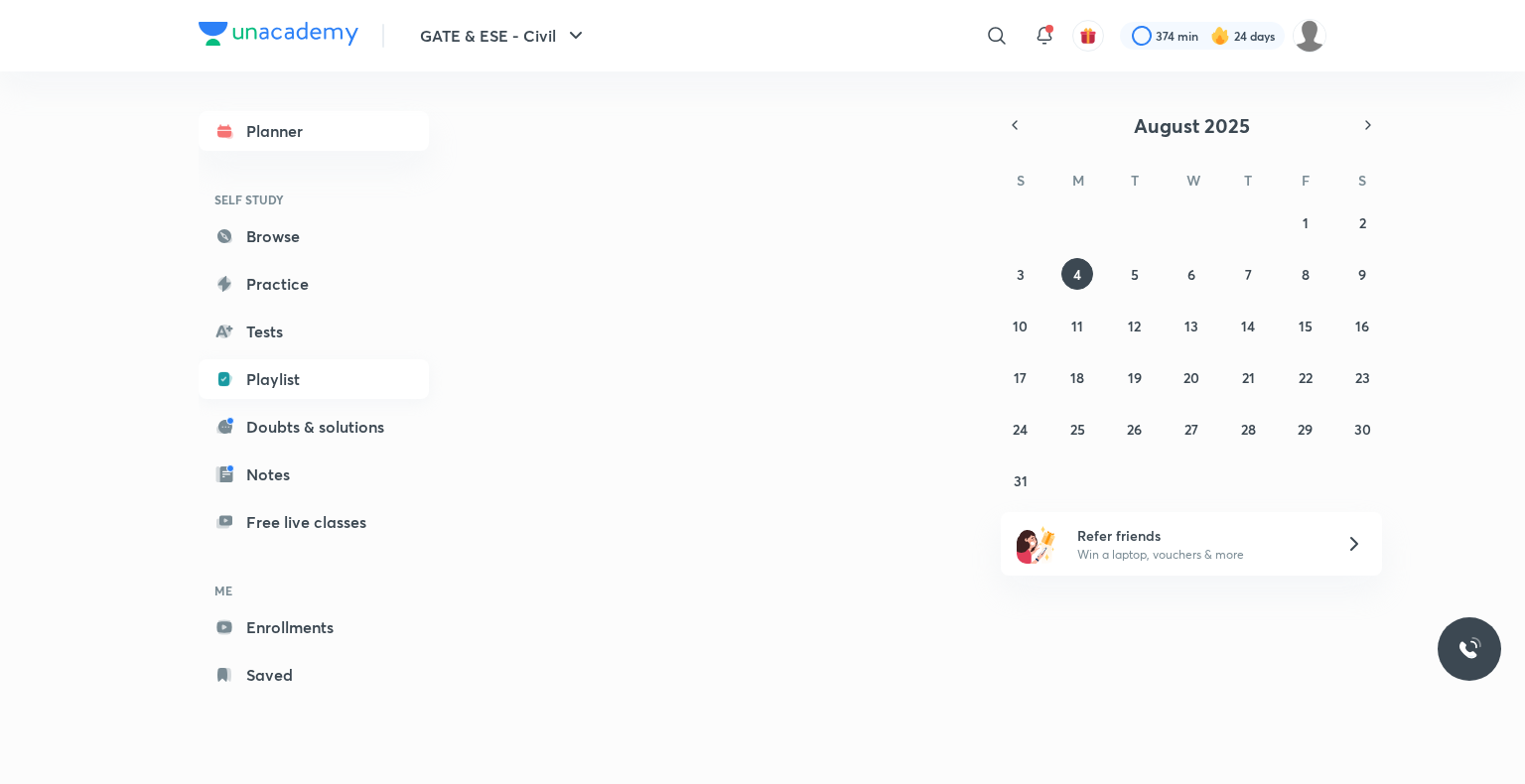click on "Playlist" at bounding box center [314, 379] 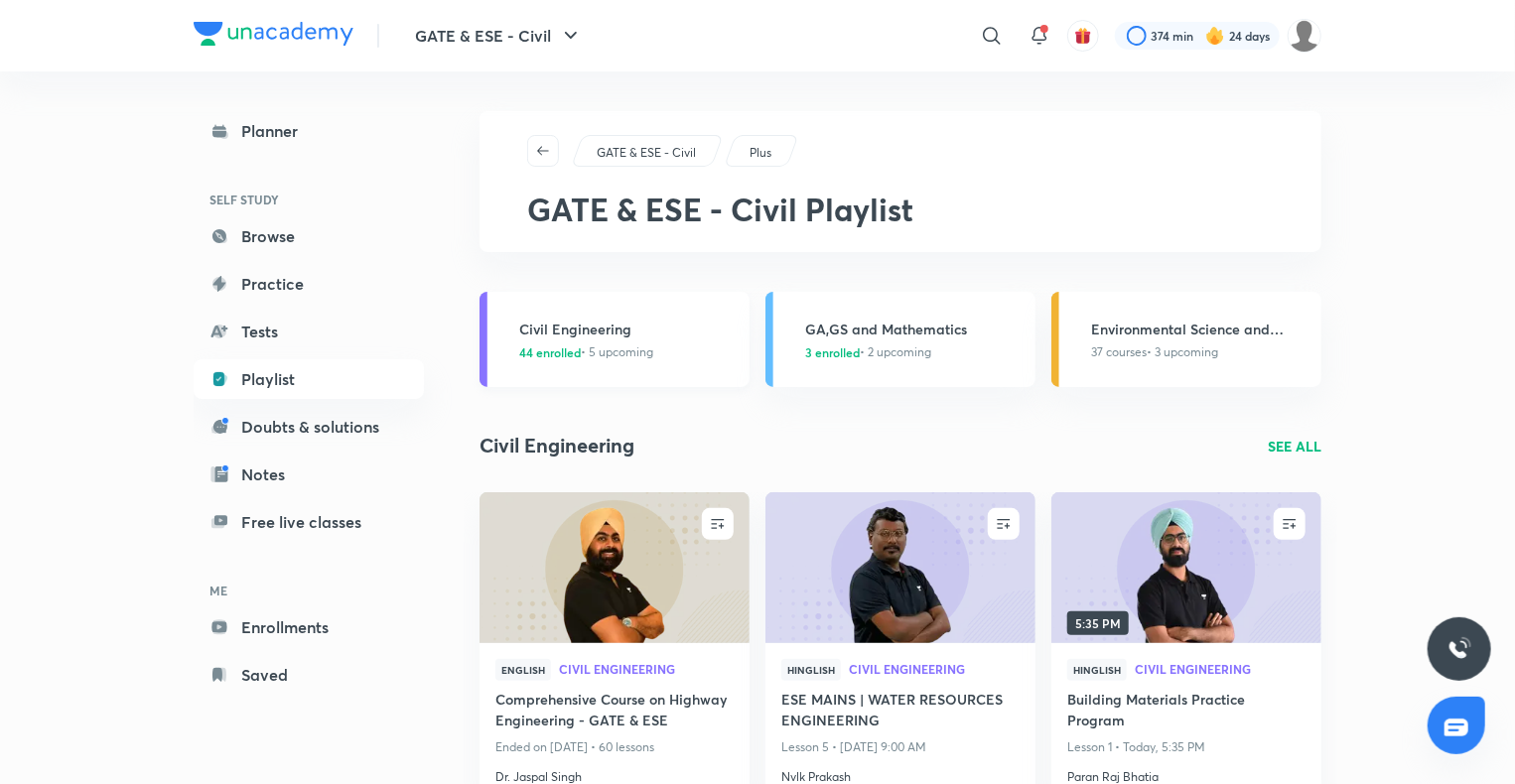 click on "Civil Engineering" at bounding box center [628, 328] 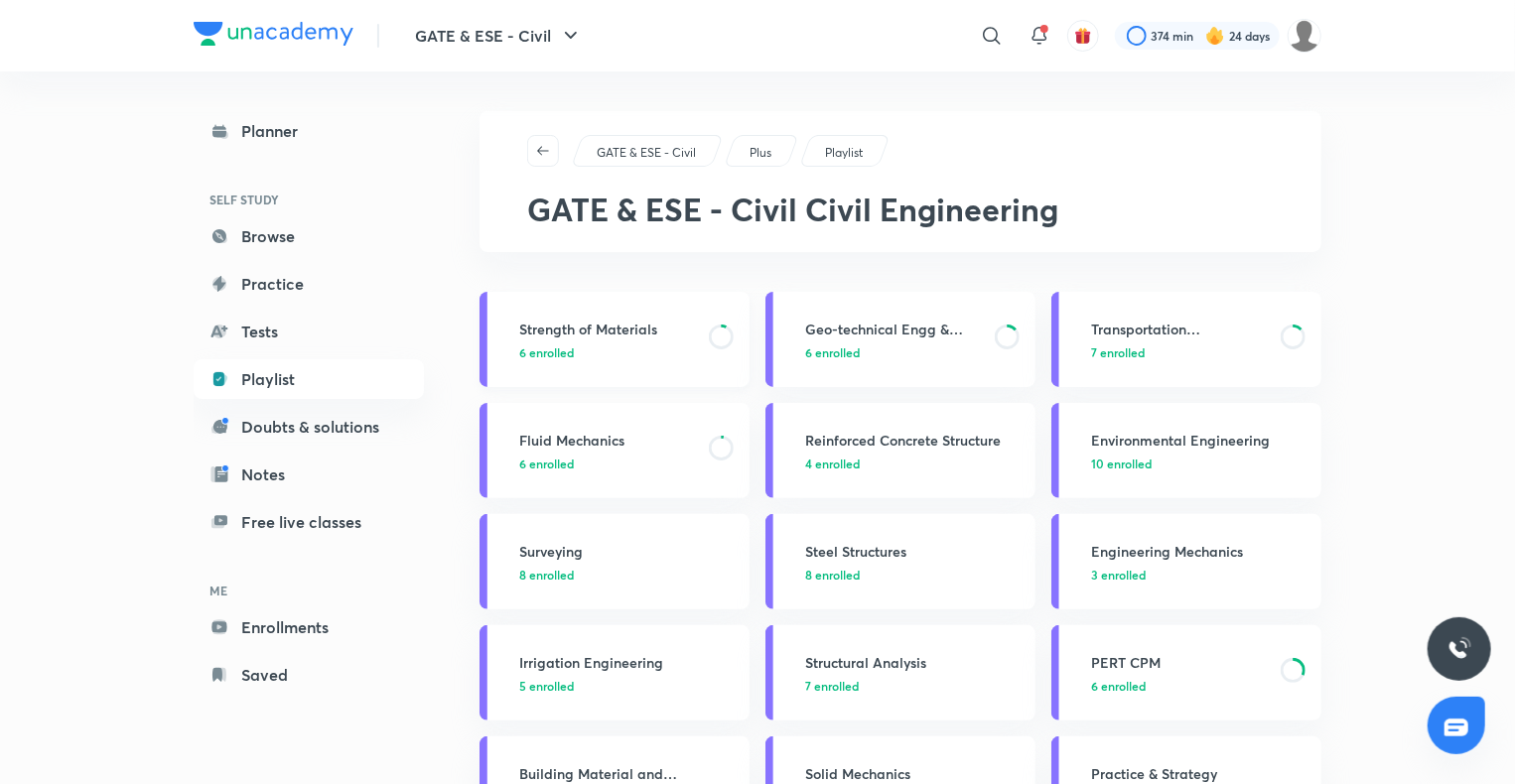 click on "Strength of Materials" at bounding box center [608, 328] 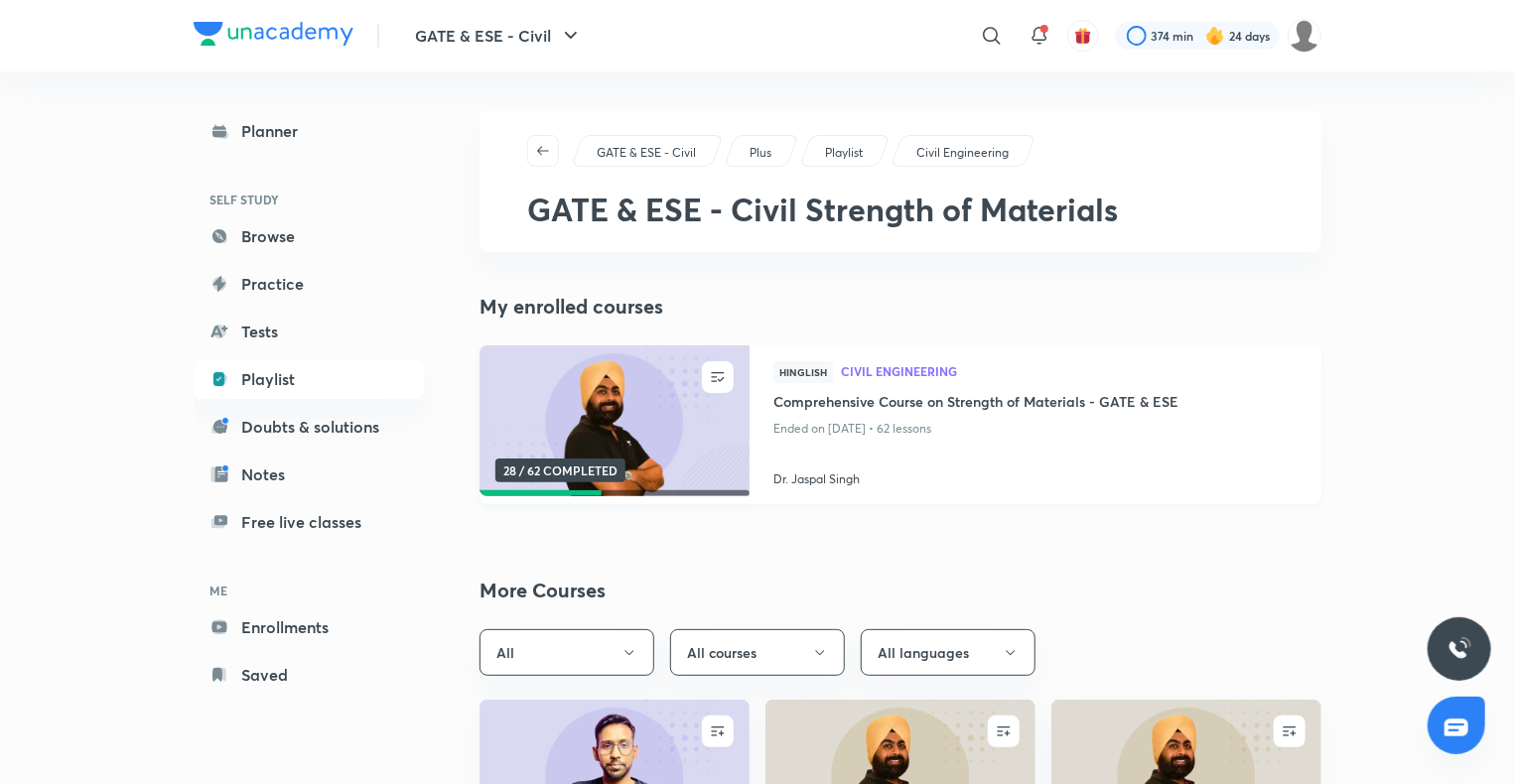 click at bounding box center [614, 421] 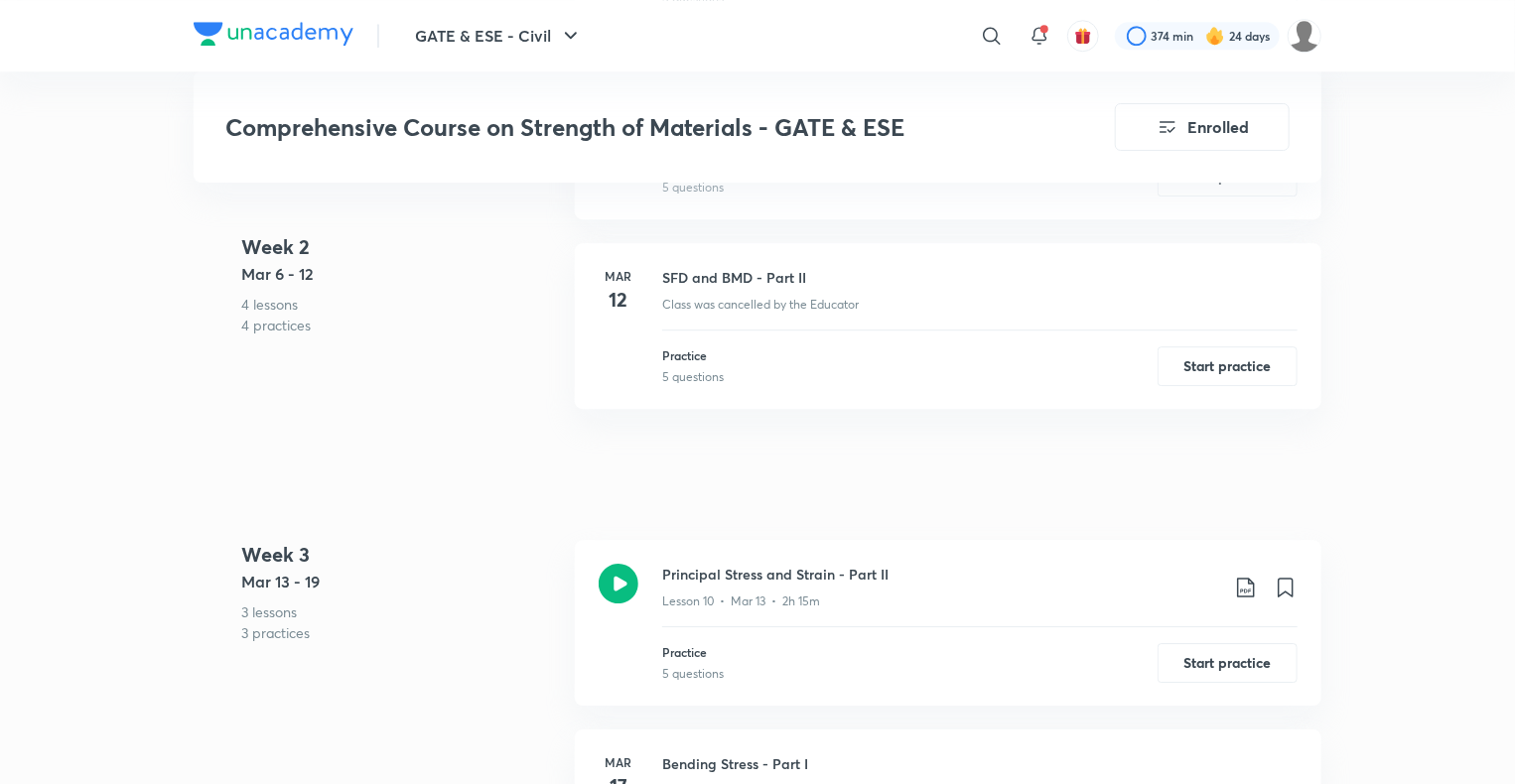scroll, scrollTop: 3460, scrollLeft: 0, axis: vertical 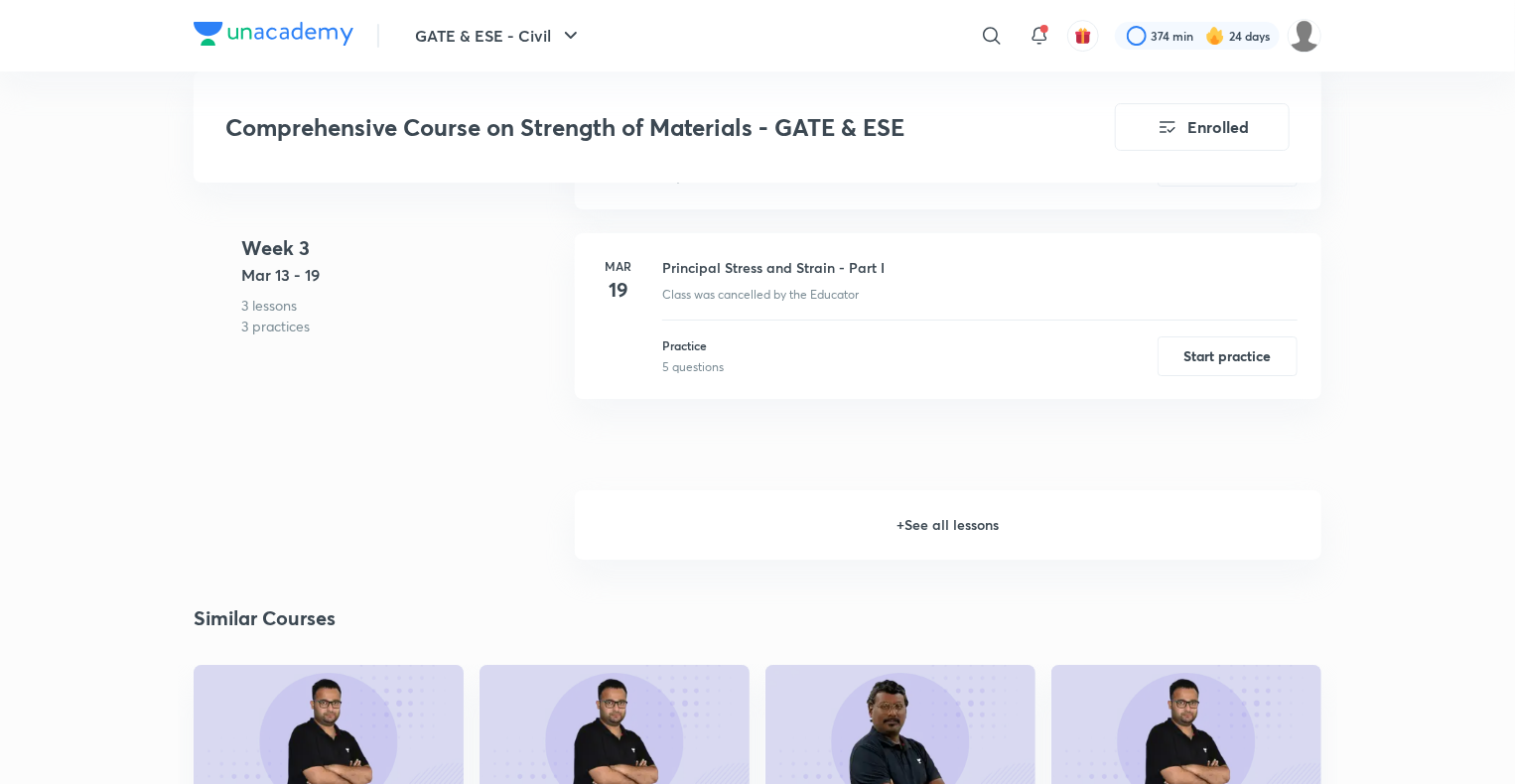 click on "+  See all lessons" at bounding box center (948, 525) 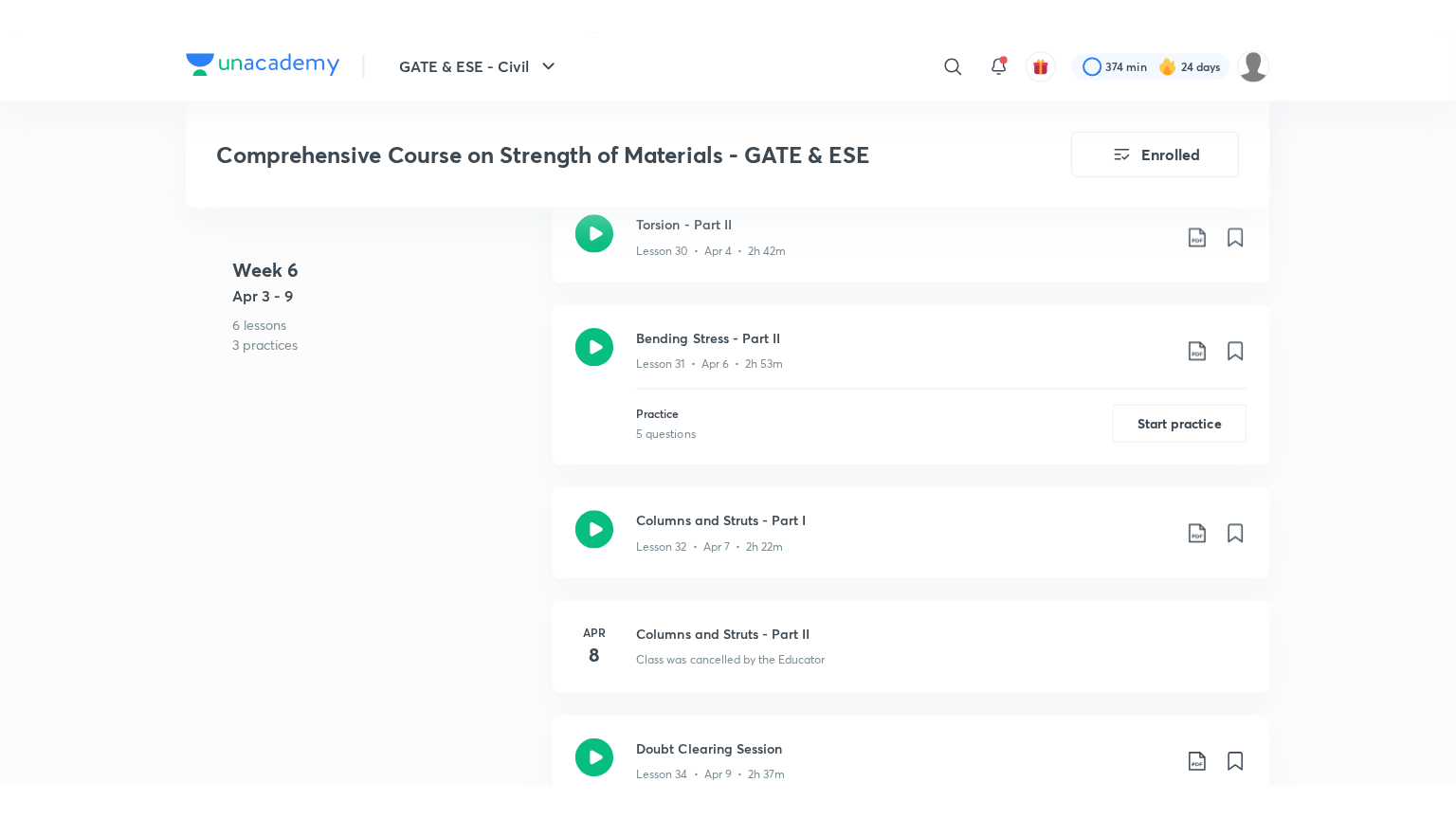 scroll, scrollTop: 6072, scrollLeft: 0, axis: vertical 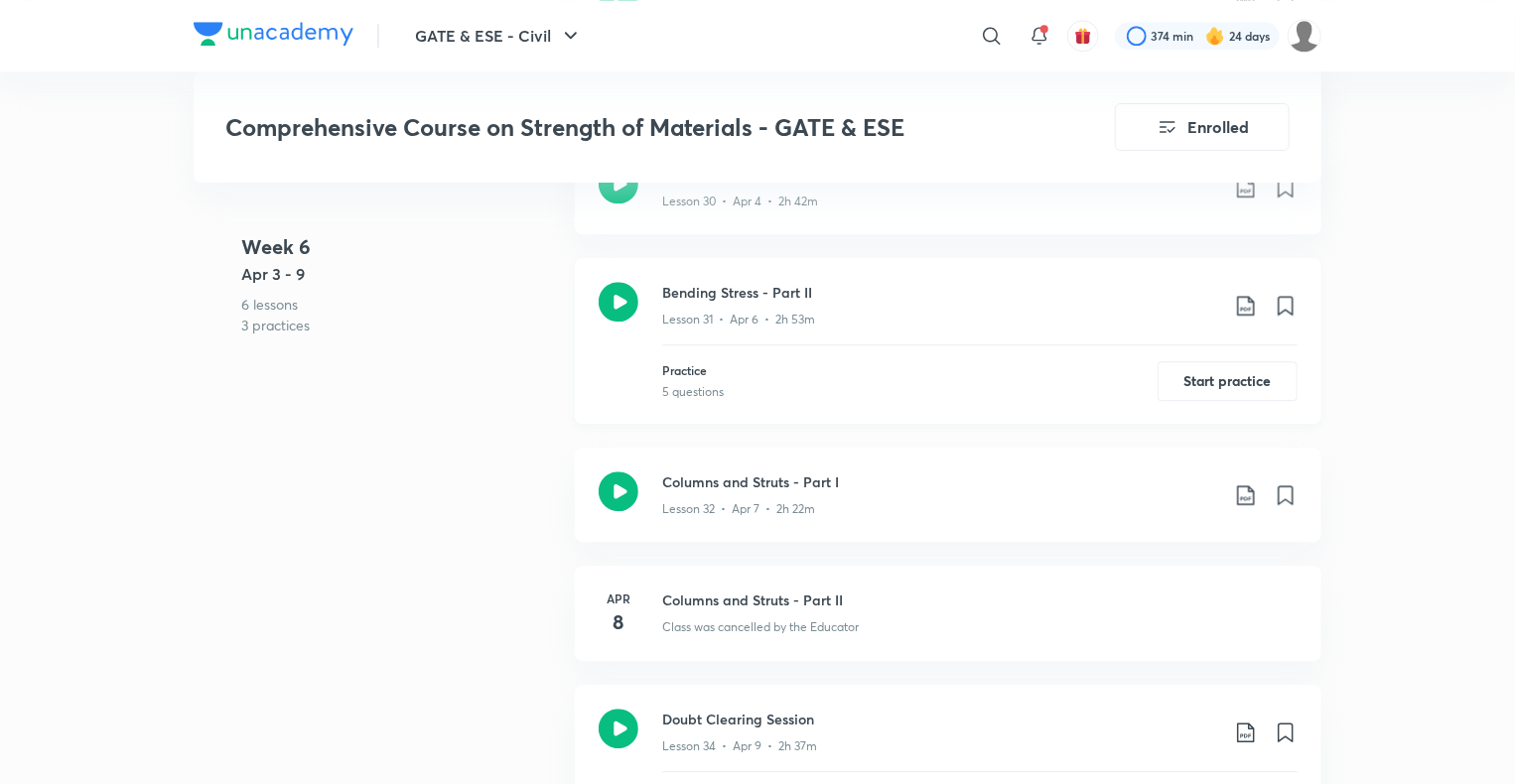 click on "Bending Stress - Part II Lesson 31  •  [DATE]  •  2h 53m  Practice 5 questions Start practice" at bounding box center (948, 340) 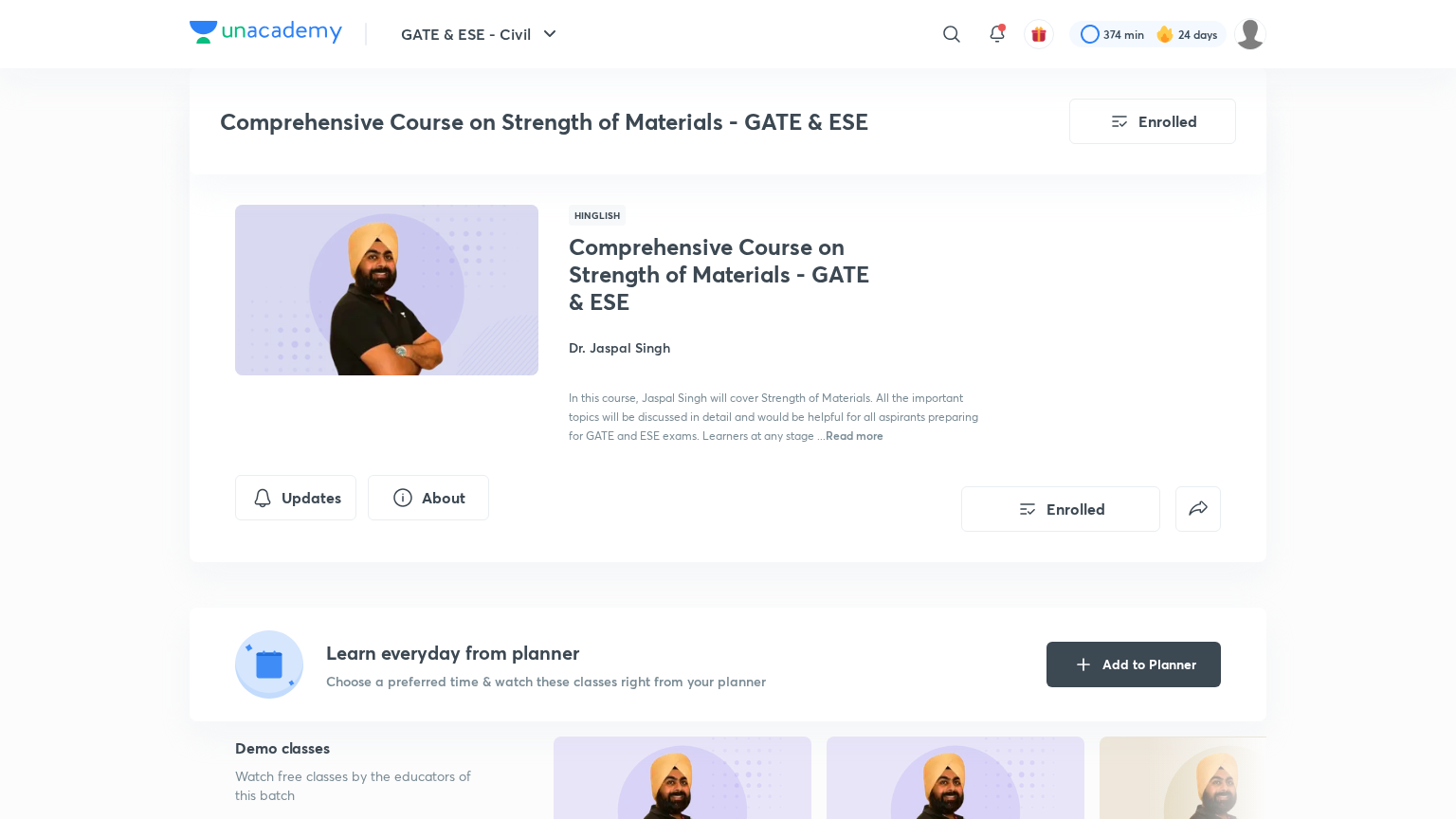 scroll, scrollTop: 6072, scrollLeft: 0, axis: vertical 